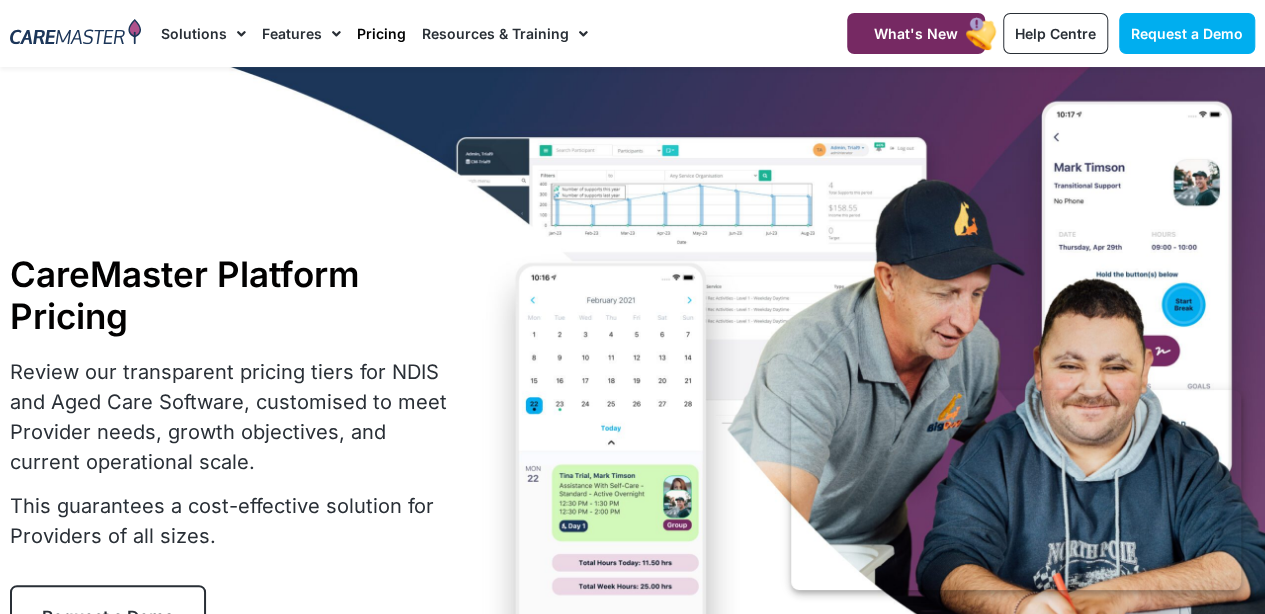 scroll, scrollTop: 0, scrollLeft: 0, axis: both 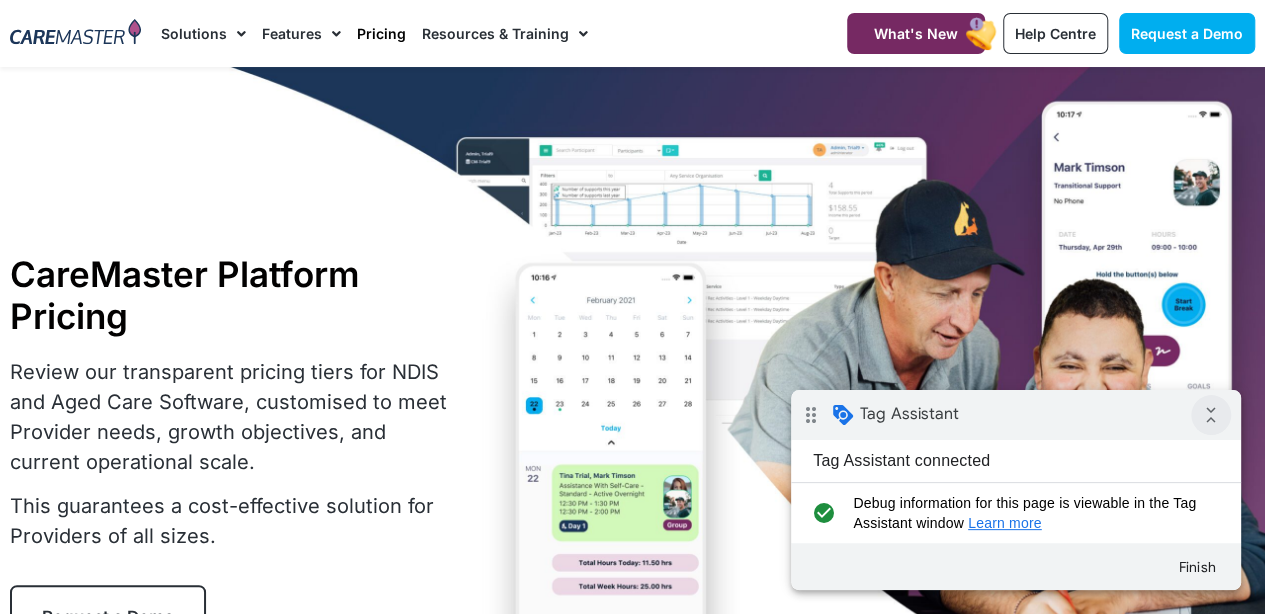 click on "collapse_all" at bounding box center (1211, 415) 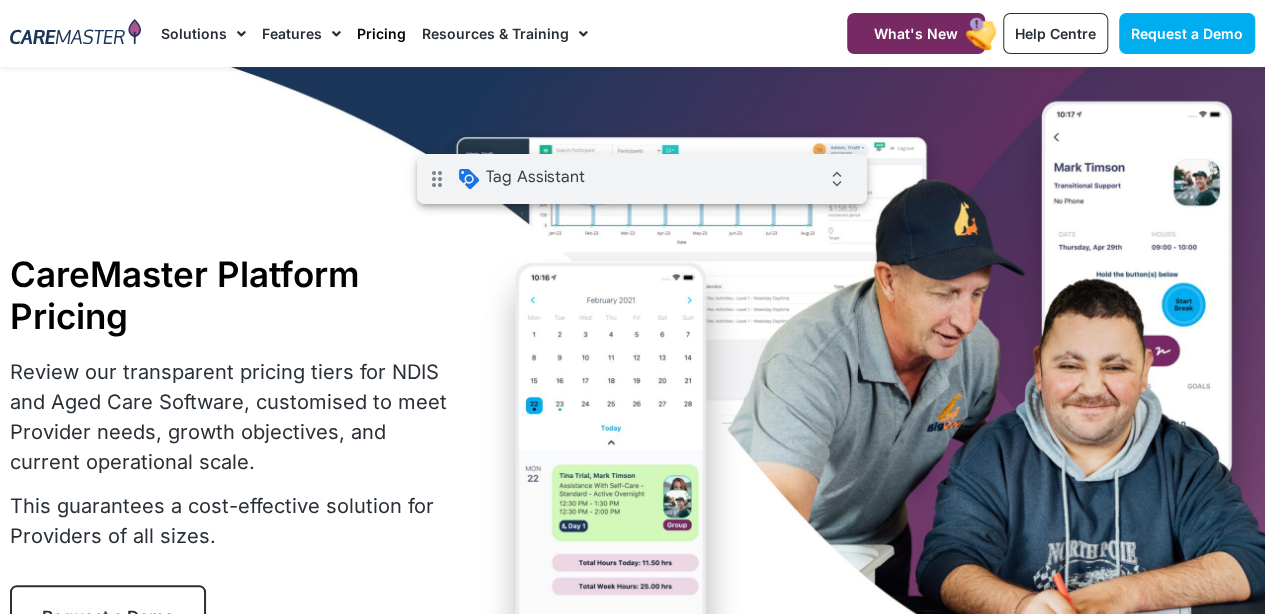 click on "drag_indicator Tag Assistant  expand_all" at bounding box center (642, 179) 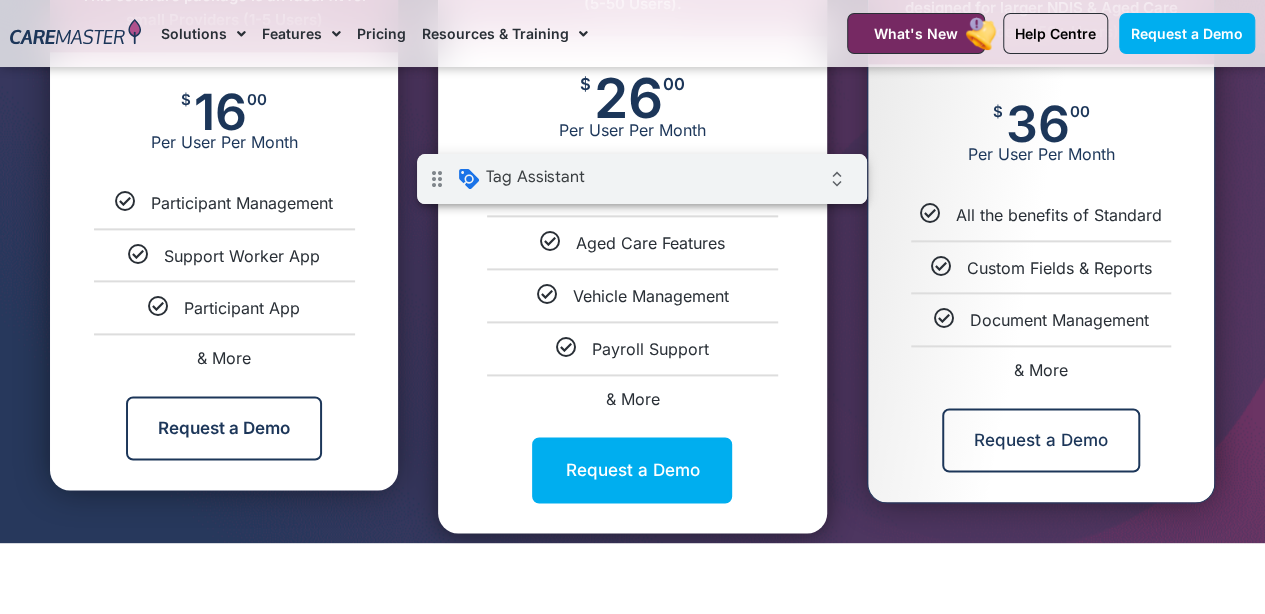 scroll, scrollTop: 1200, scrollLeft: 0, axis: vertical 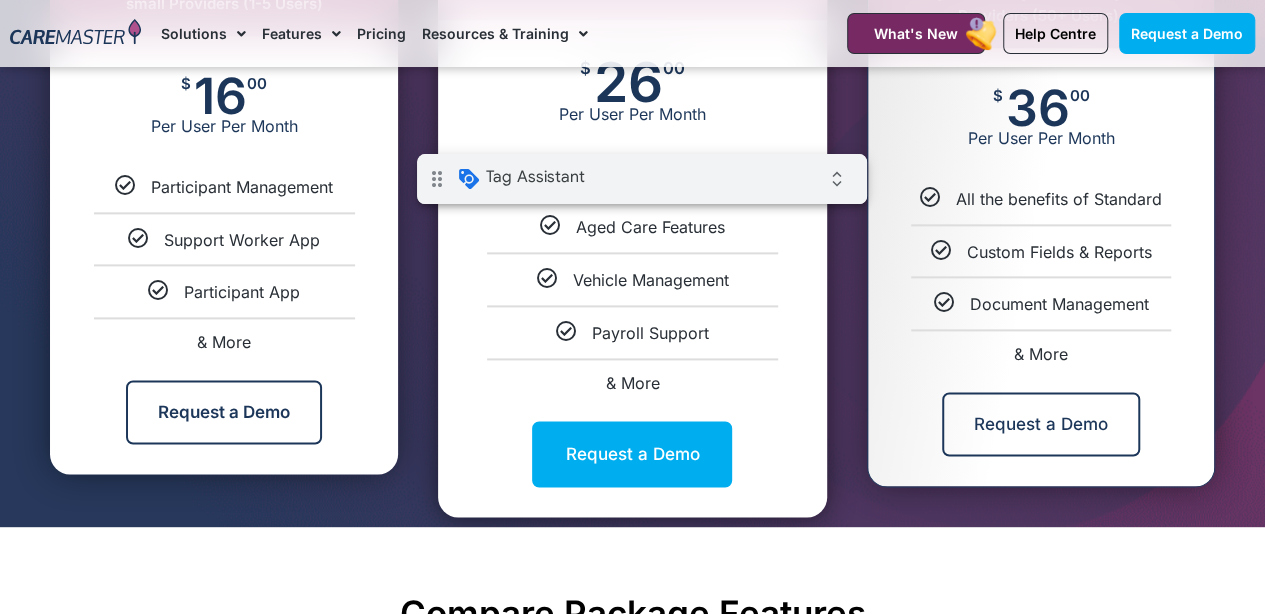 click on "Request a Demo" at bounding box center (632, 454) 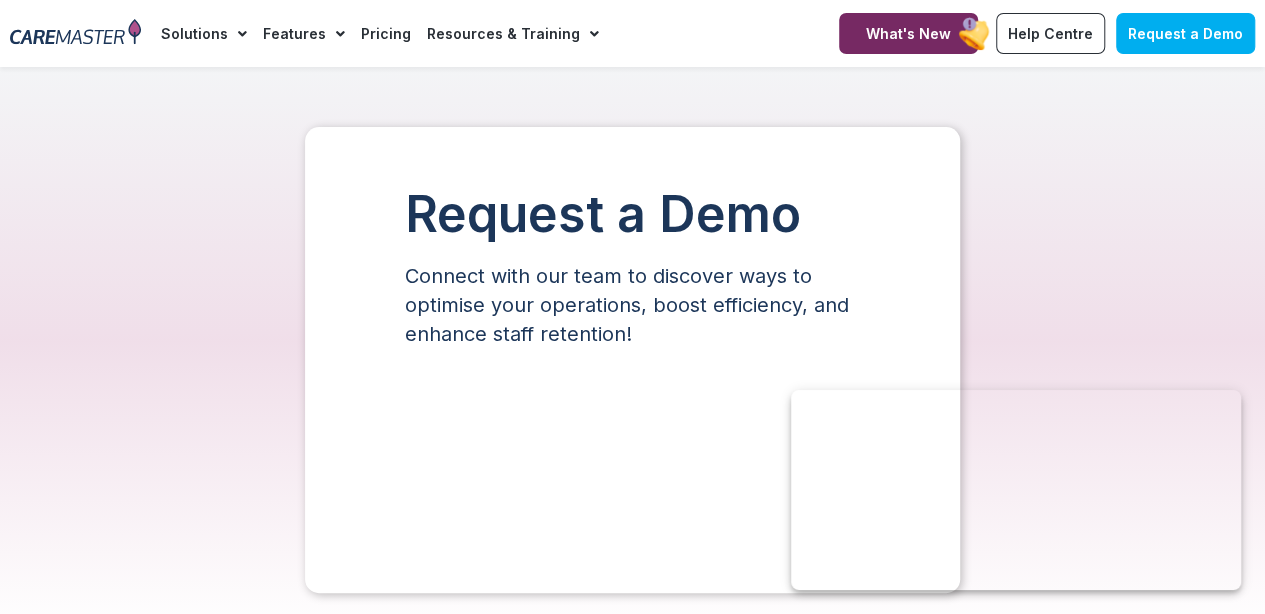scroll, scrollTop: 0, scrollLeft: 0, axis: both 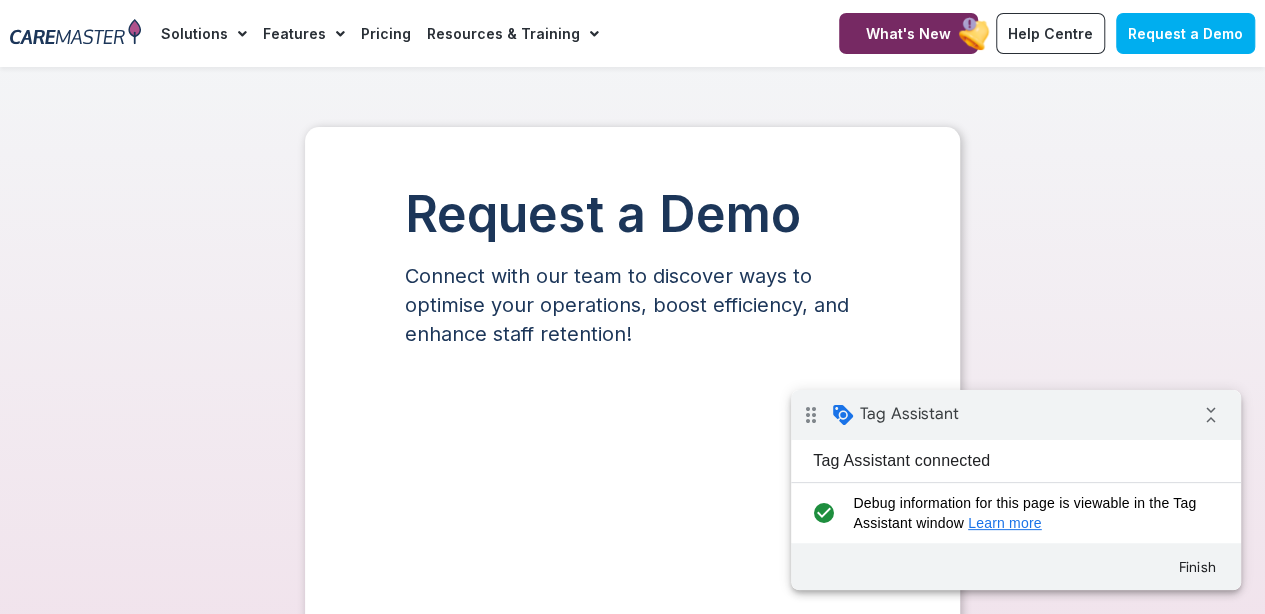 select on "**" 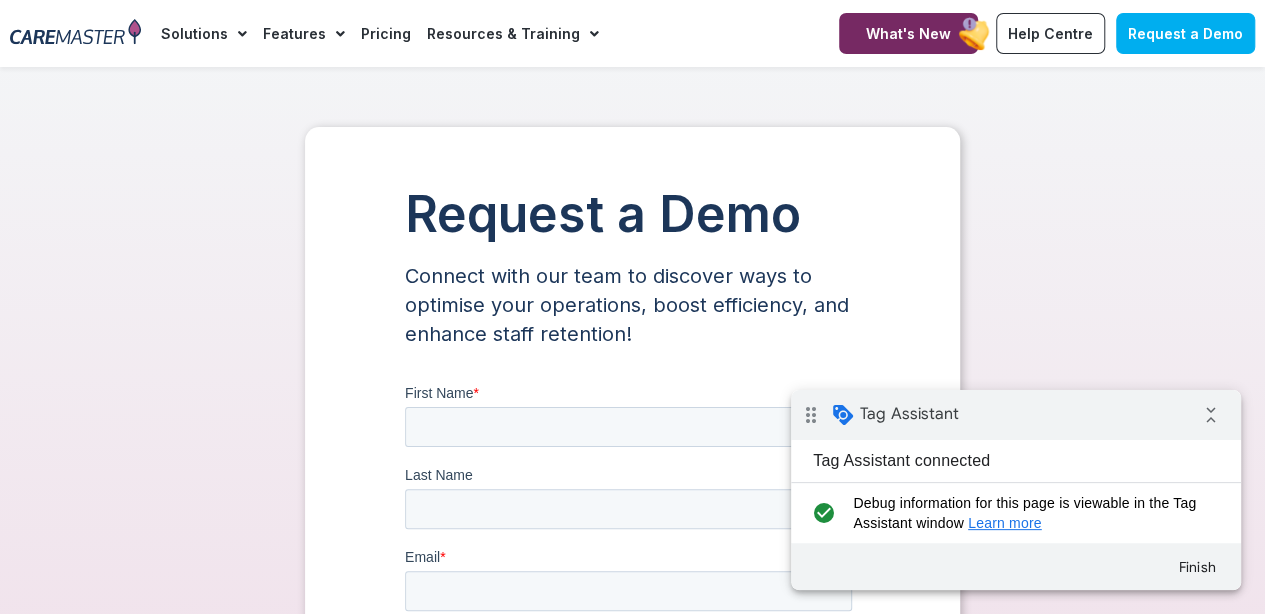 scroll, scrollTop: 0, scrollLeft: 0, axis: both 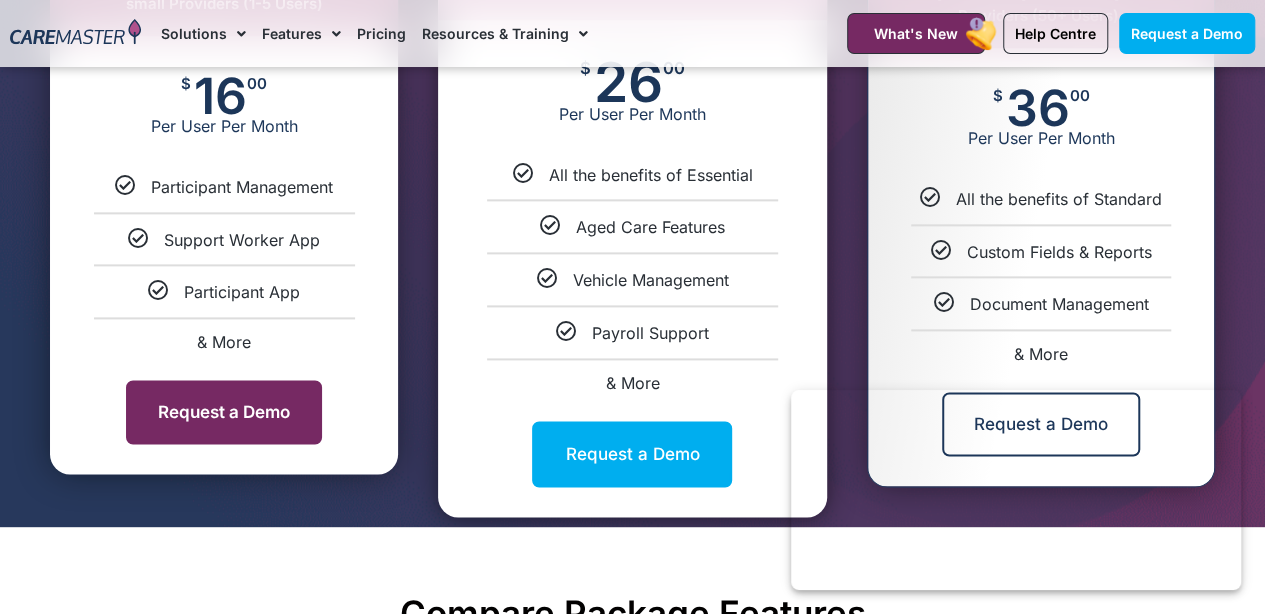 click on "Request a Demo" at bounding box center [224, 412] 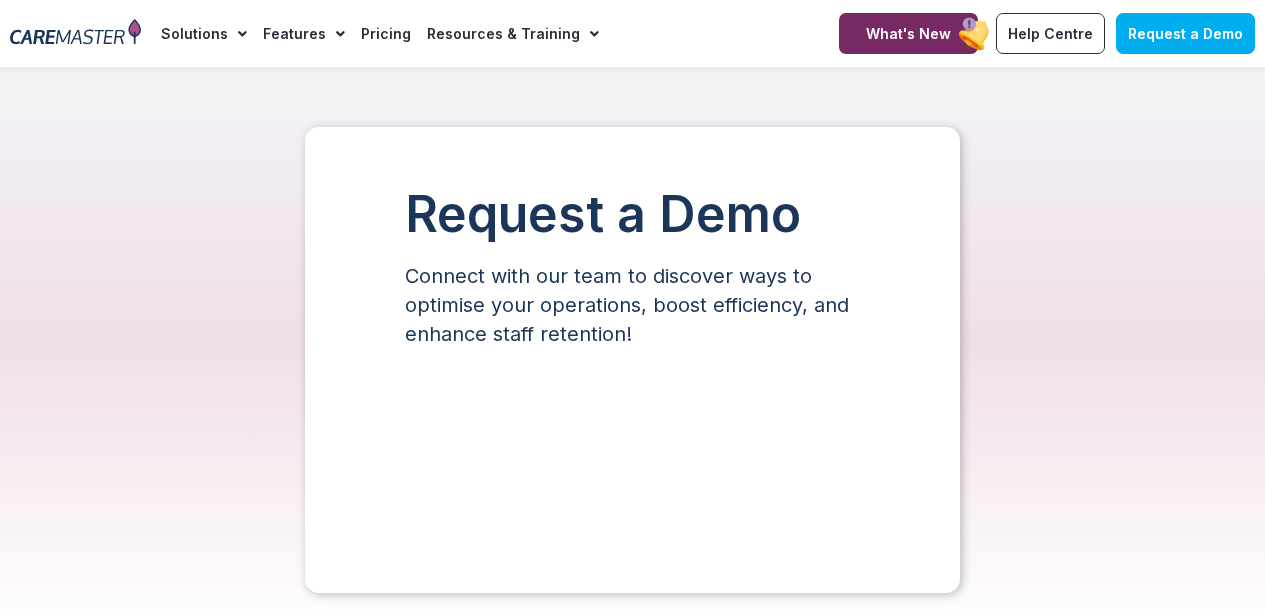 scroll, scrollTop: 0, scrollLeft: 0, axis: both 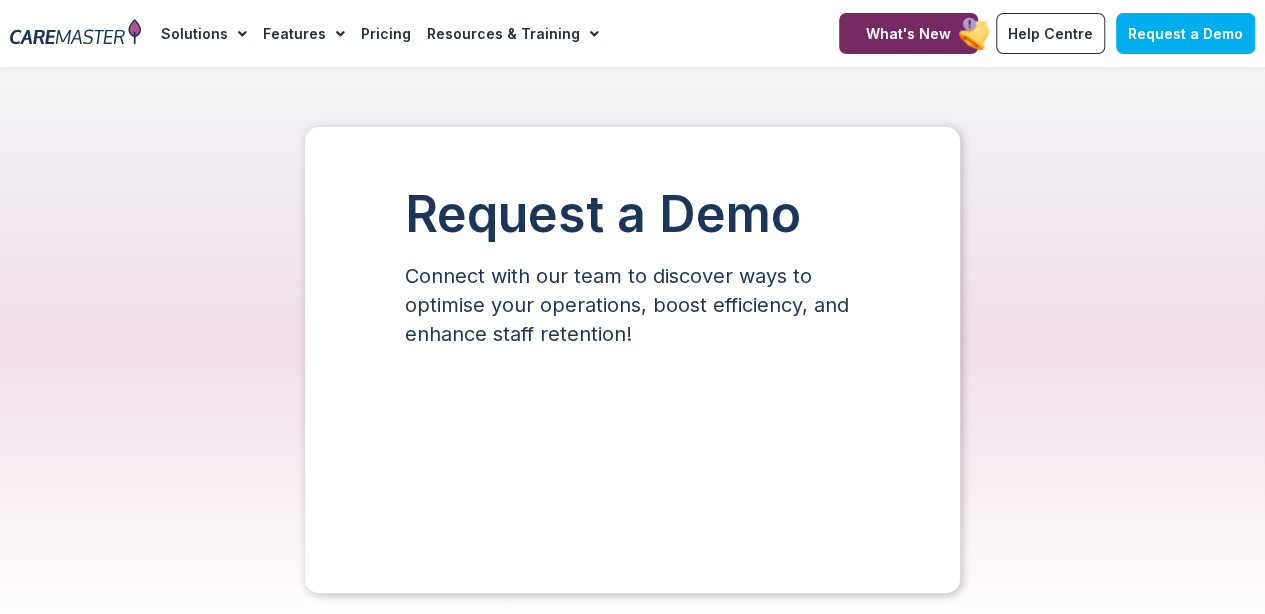 select on "**" 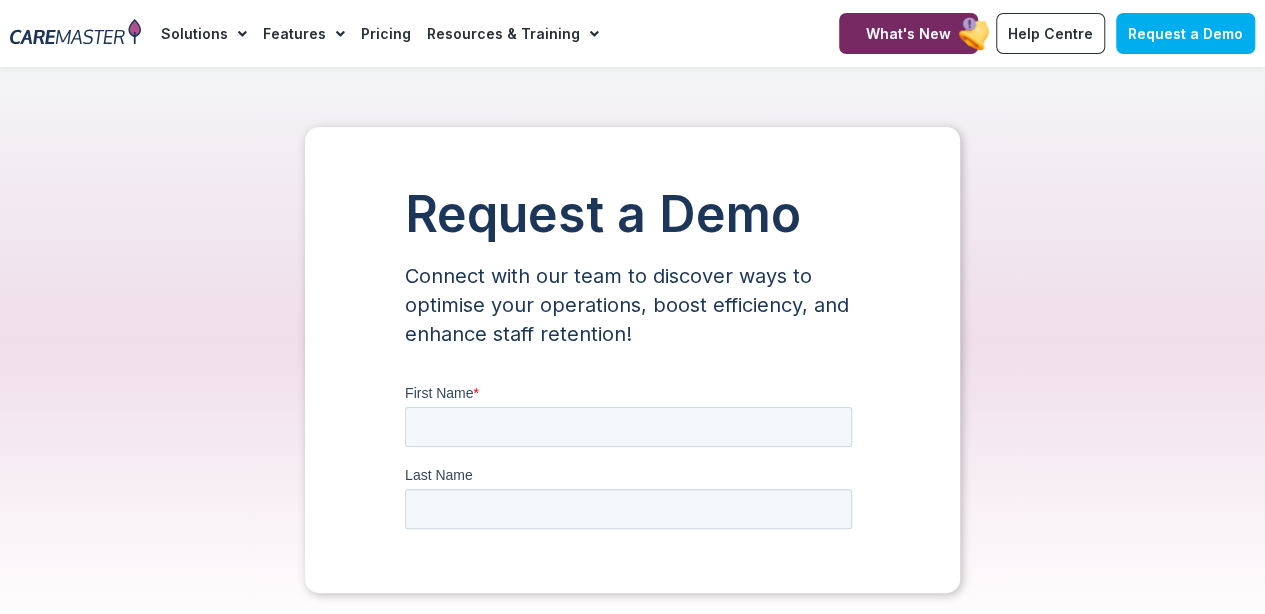 scroll, scrollTop: 0, scrollLeft: 0, axis: both 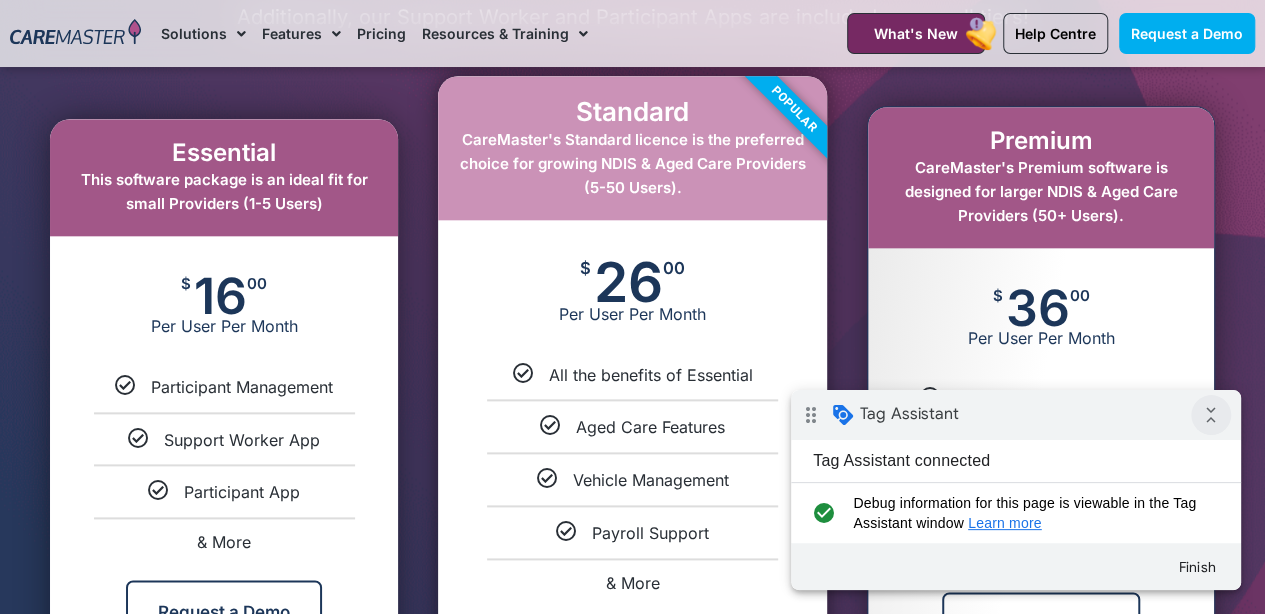 click on "collapse_all" at bounding box center [1211, 415] 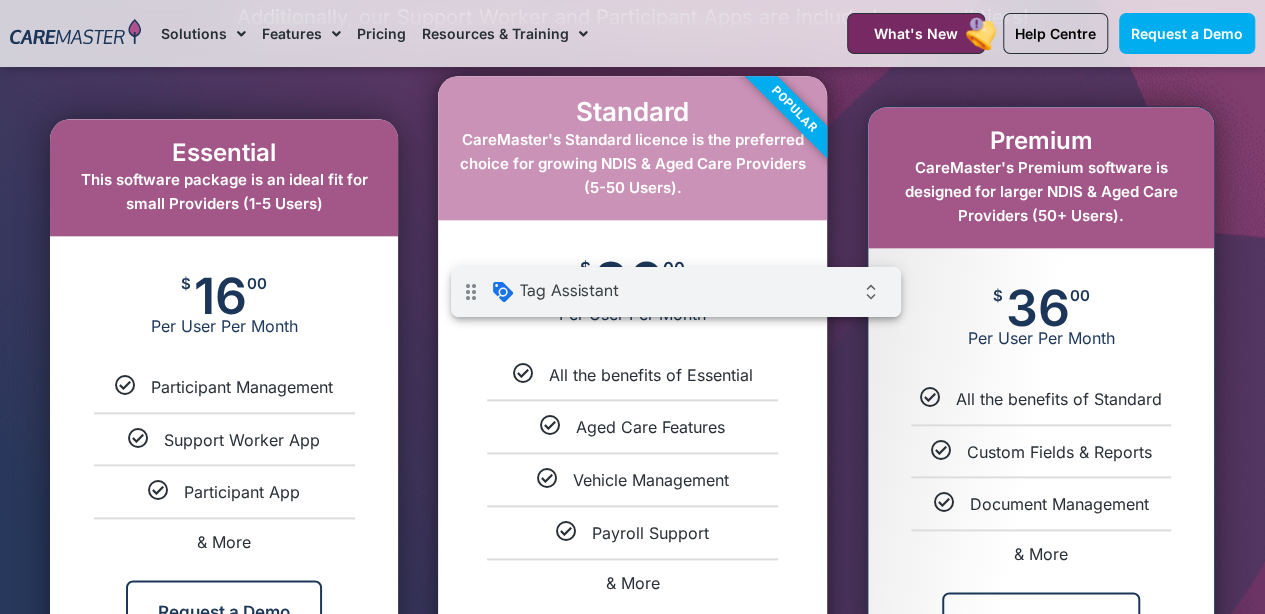 drag, startPoint x: 797, startPoint y: 287, endPoint x: 821, endPoint y: 291, distance: 24.33105 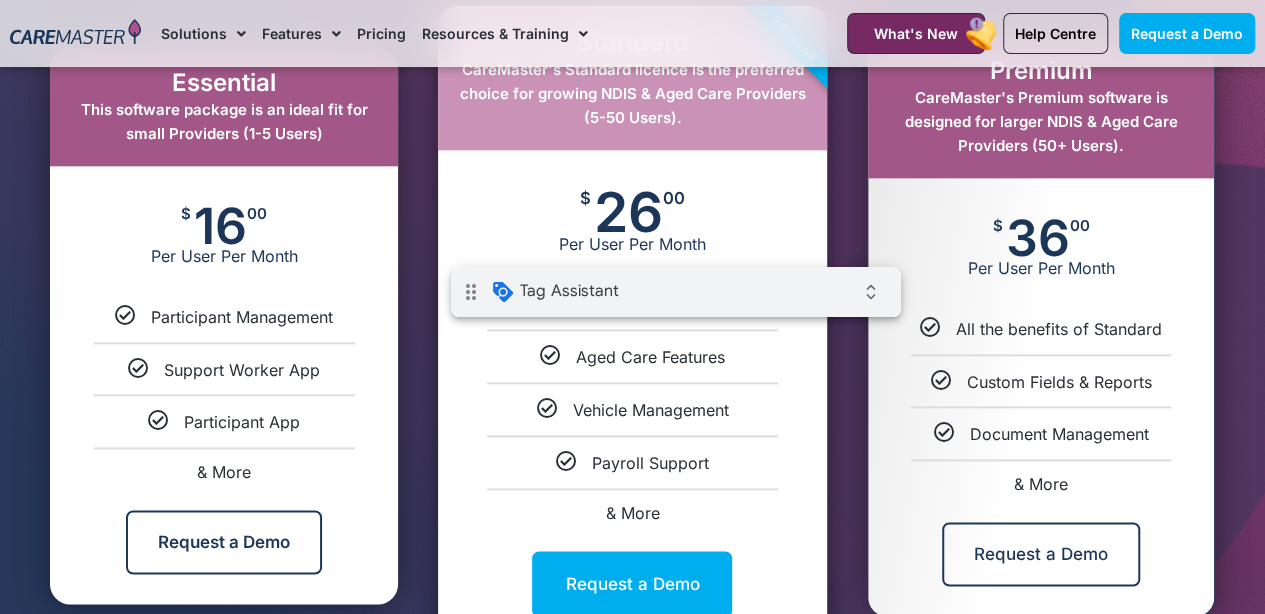 scroll, scrollTop: 1100, scrollLeft: 0, axis: vertical 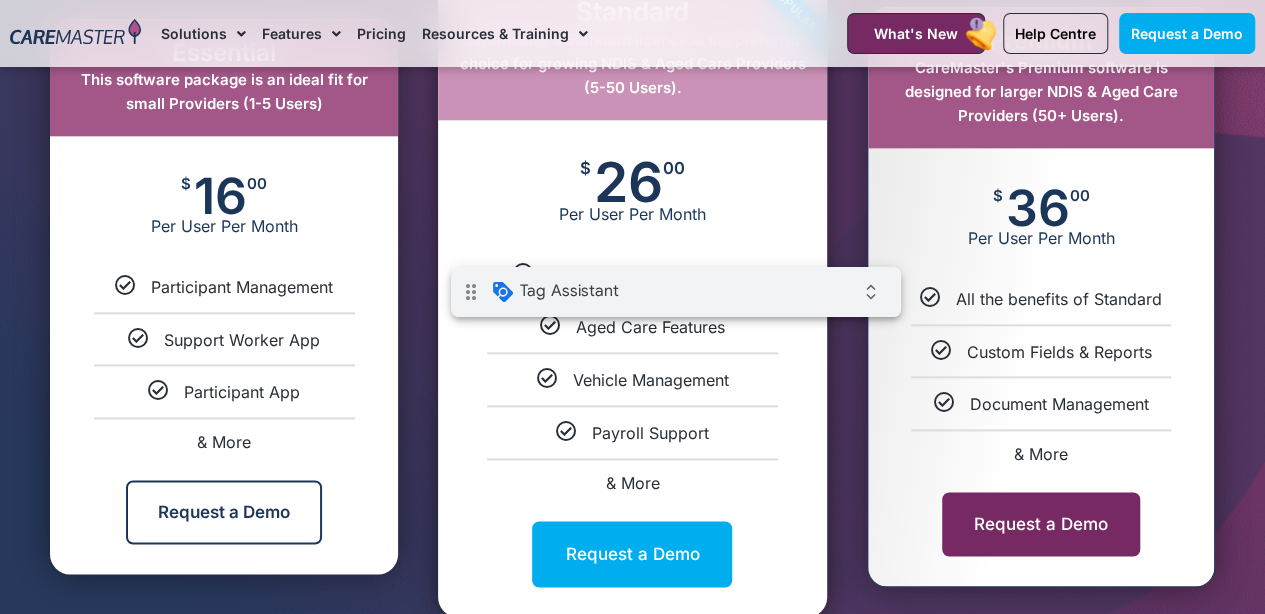 click on "Request a Demo" at bounding box center (1041, 524) 